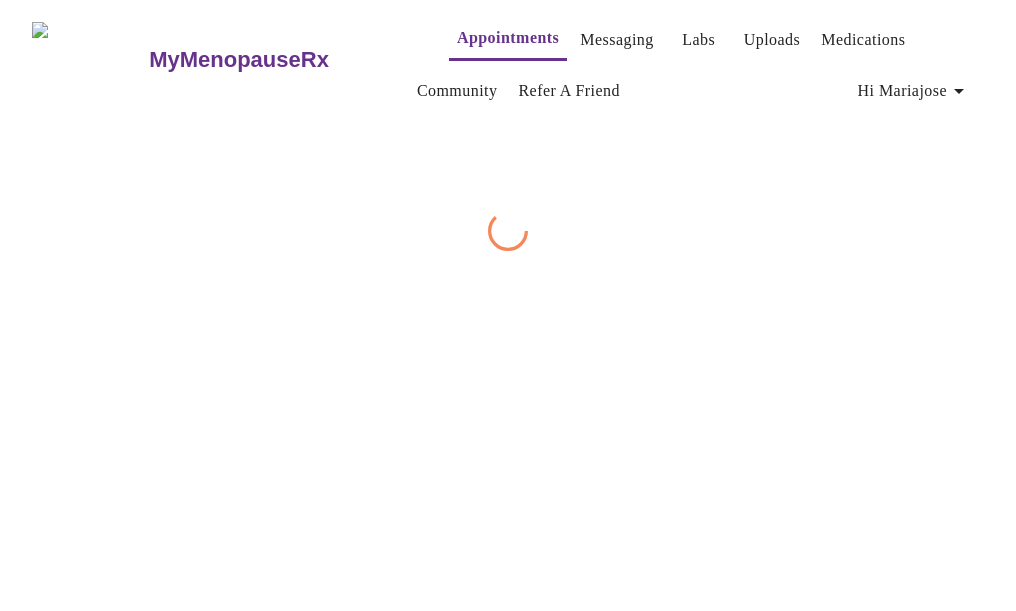 scroll, scrollTop: 0, scrollLeft: 0, axis: both 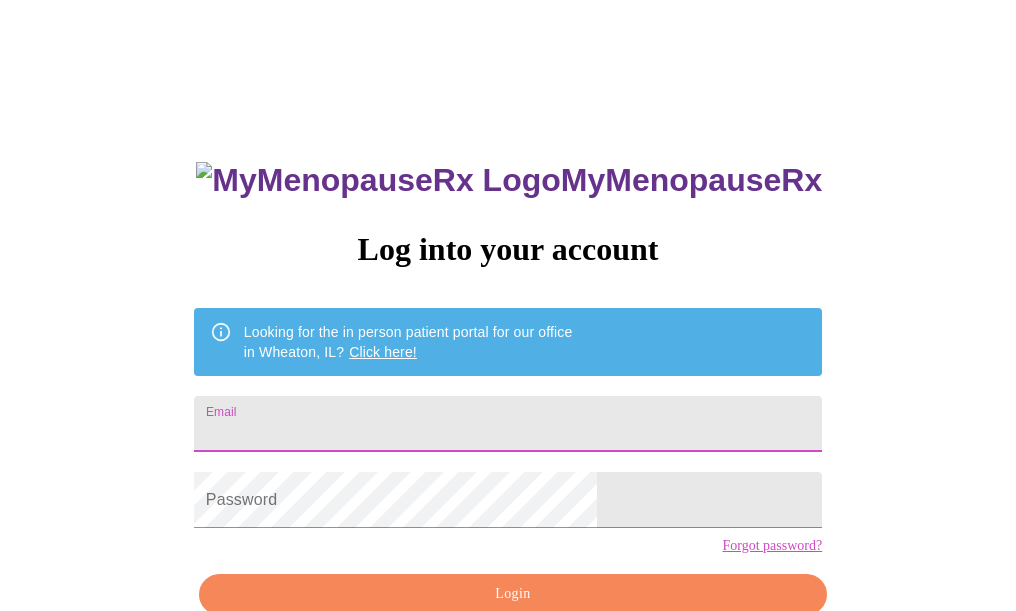 click on "Email" at bounding box center (508, 424) 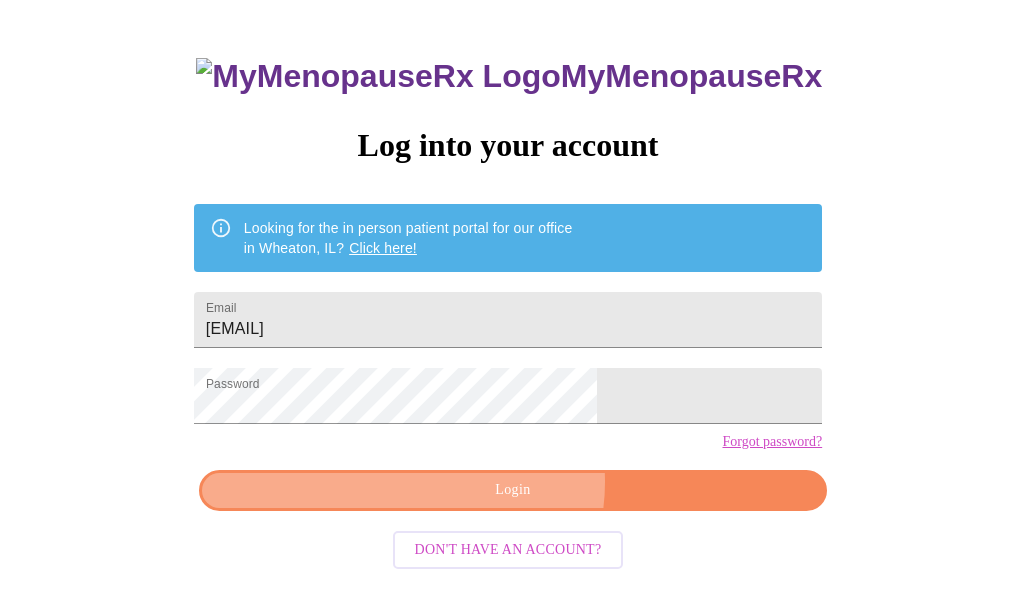 click on "Login" at bounding box center (513, 490) 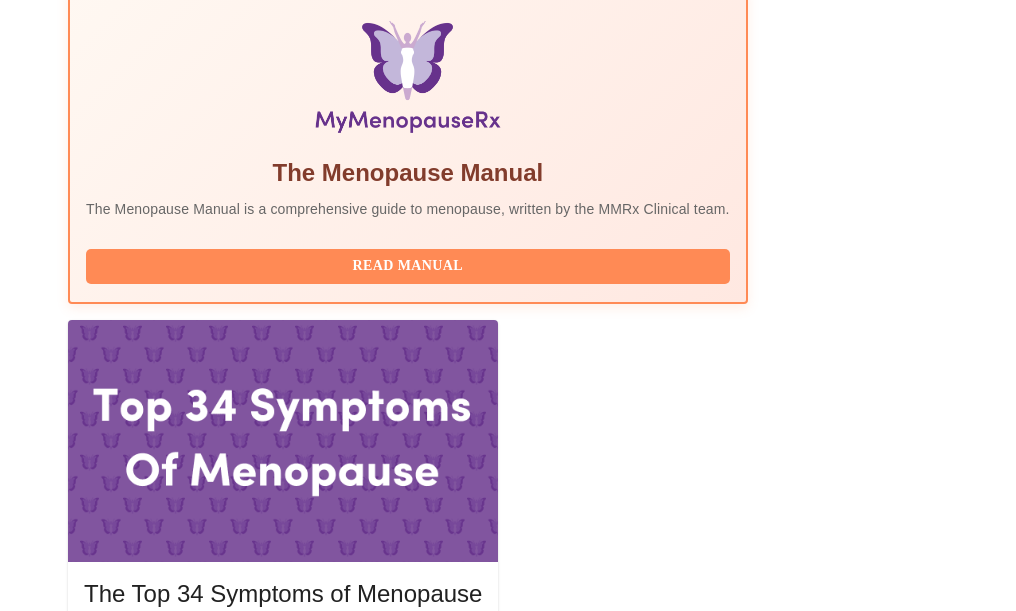 scroll, scrollTop: 608, scrollLeft: 0, axis: vertical 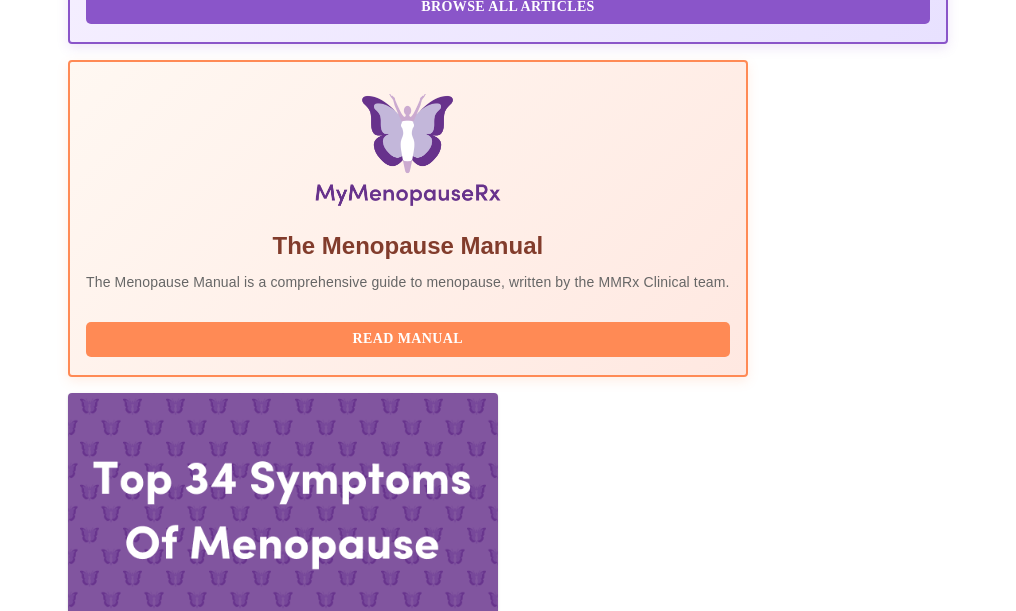 click on "Complete Pre-Assessment" at bounding box center (812, 2380) 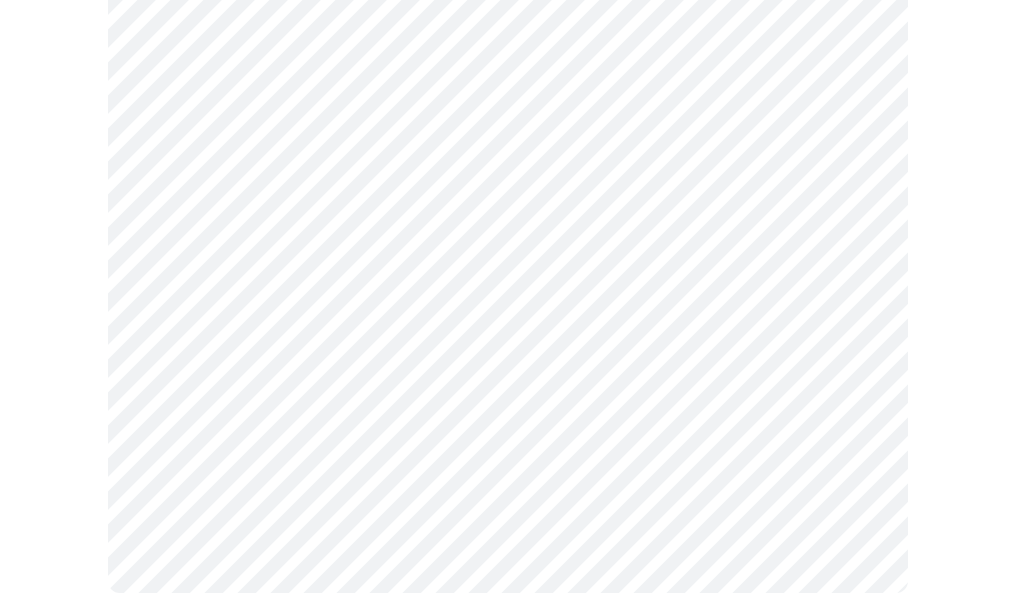 scroll, scrollTop: 0, scrollLeft: 0, axis: both 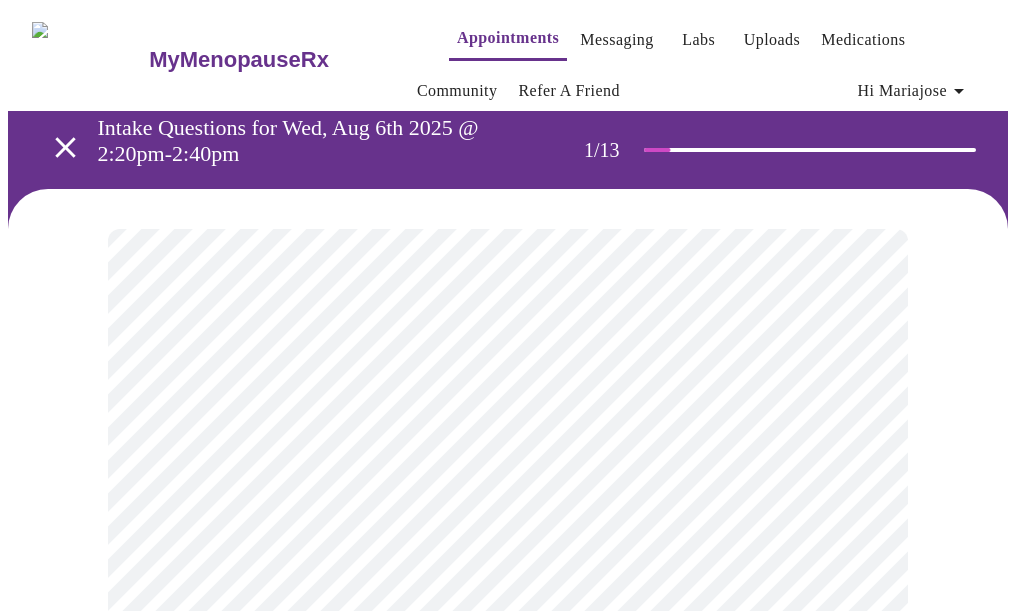 click on "Hi Mariajose" at bounding box center (914, 91) 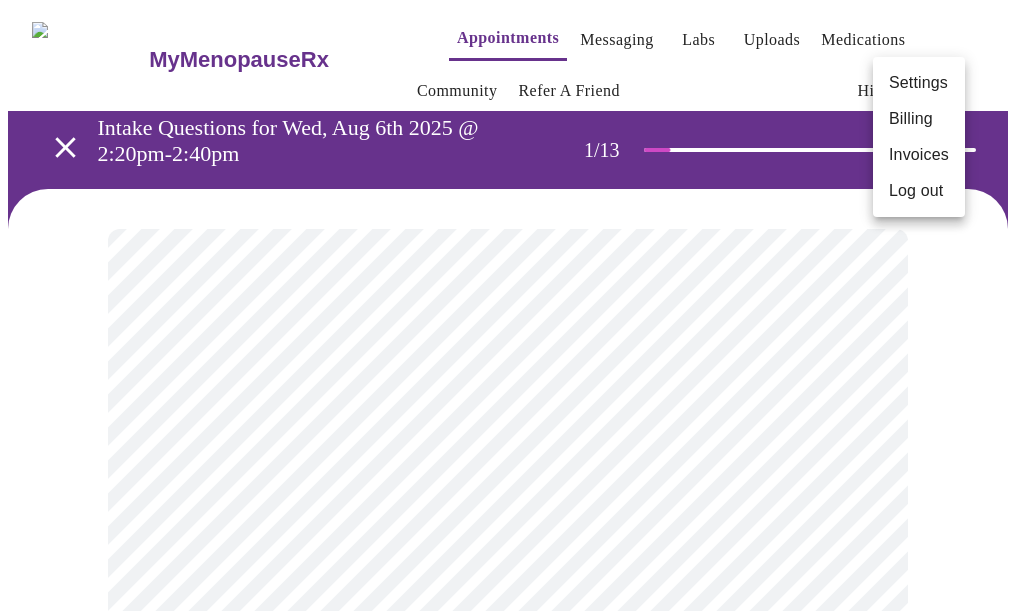 click at bounding box center [508, 305] 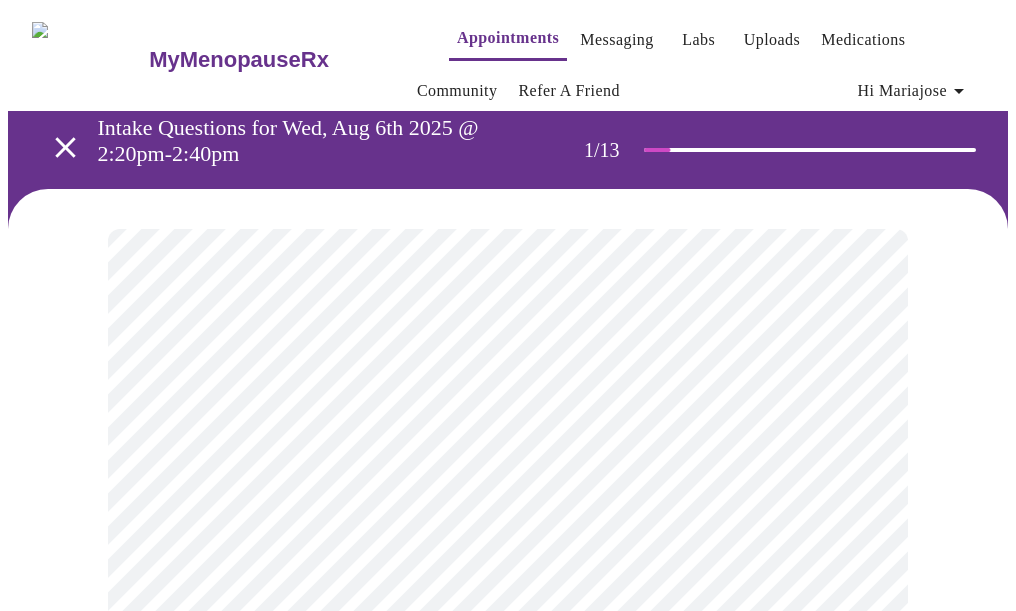 click 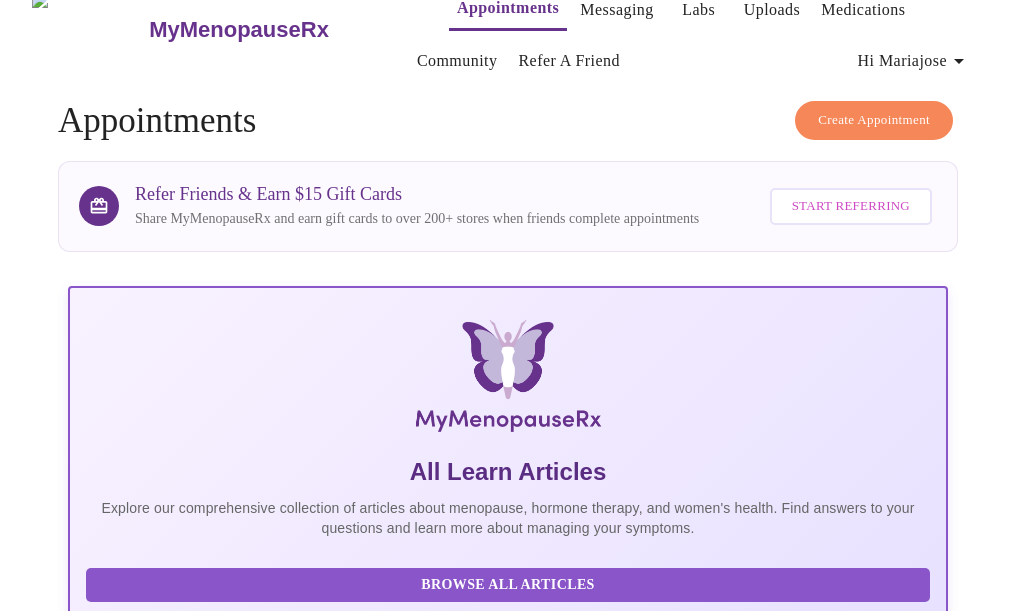 scroll, scrollTop: 0, scrollLeft: 0, axis: both 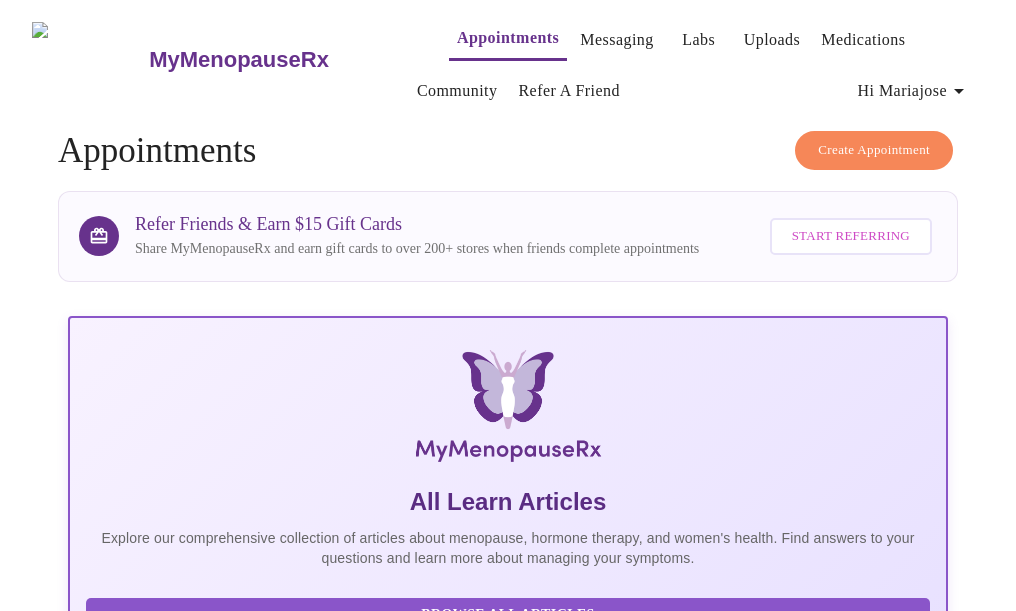 click on "Messaging" at bounding box center (616, 40) 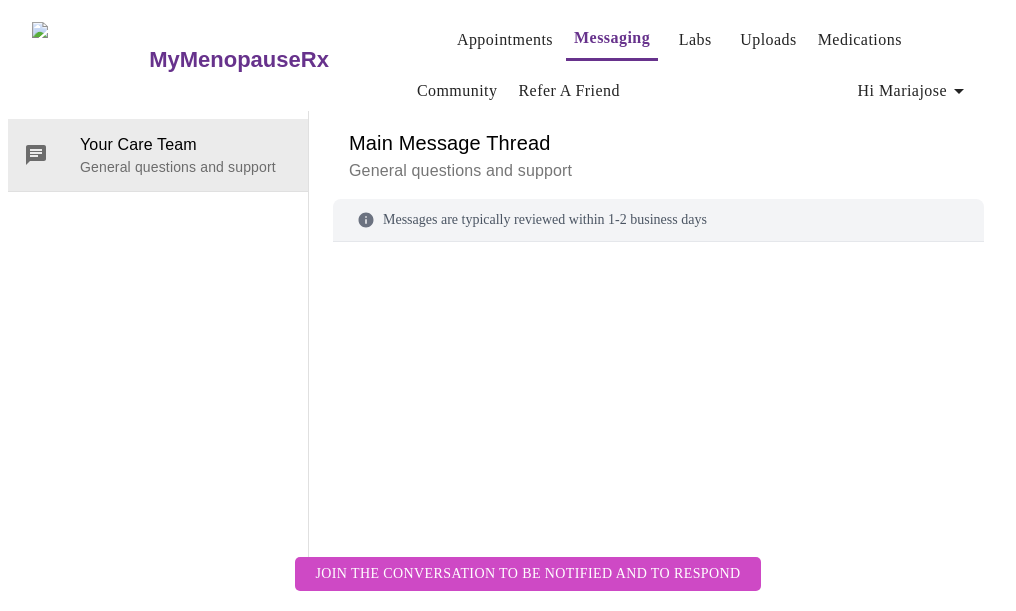 scroll, scrollTop: 103, scrollLeft: 0, axis: vertical 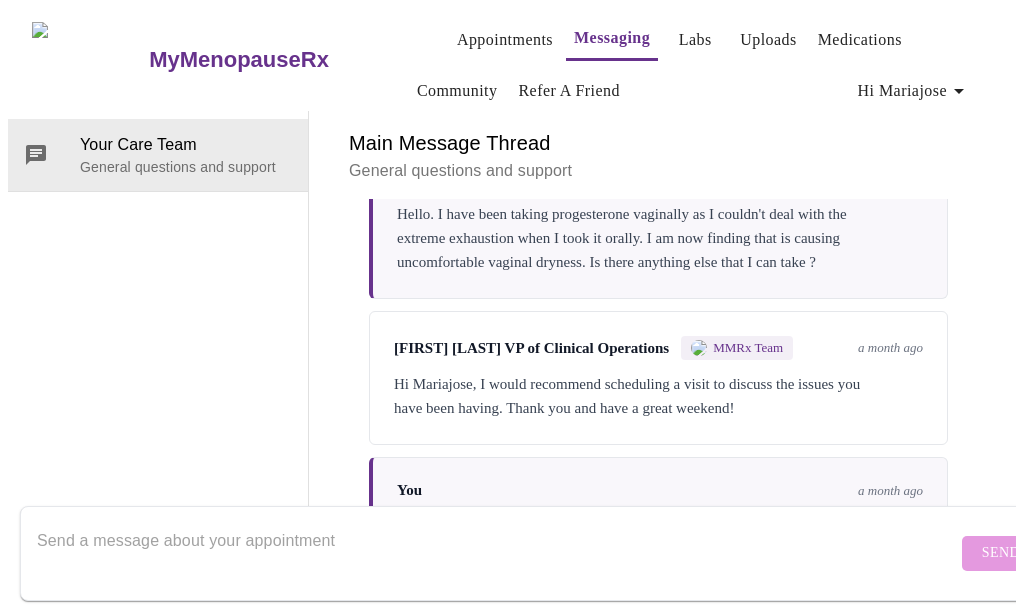 click at bounding box center (497, 553) 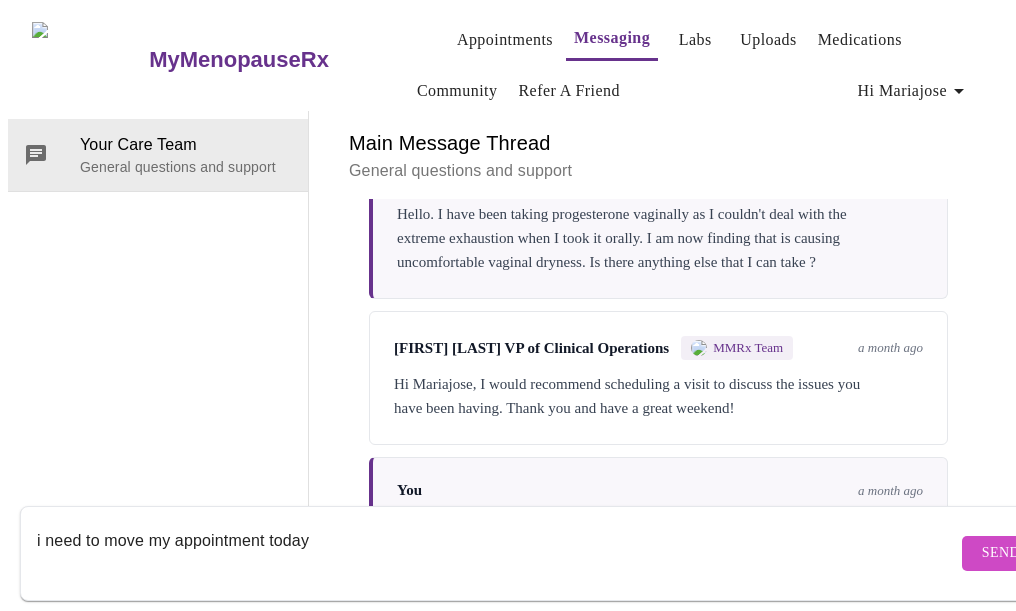 type on "i need to move my appointment today" 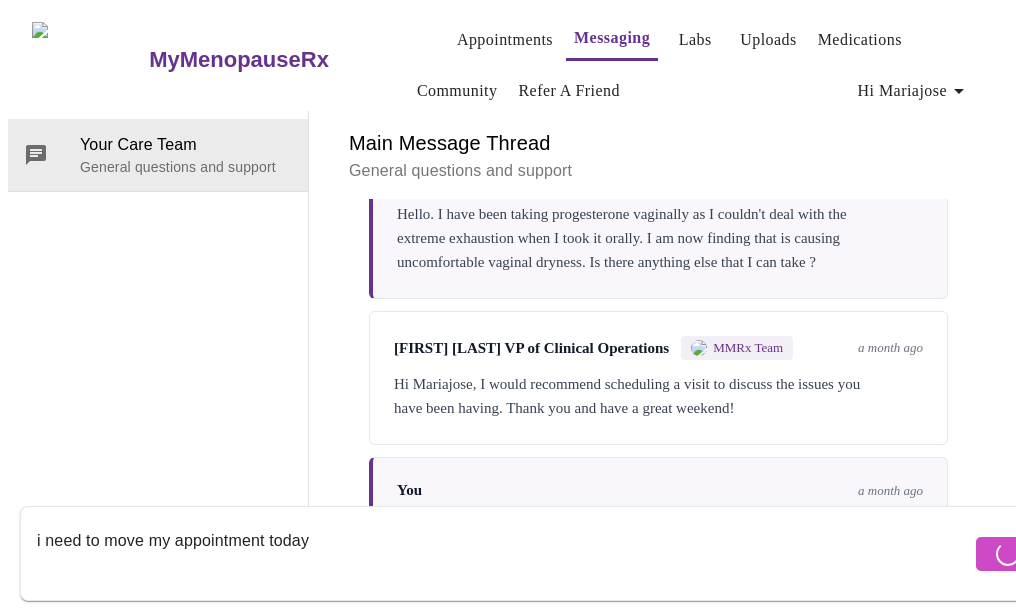 type 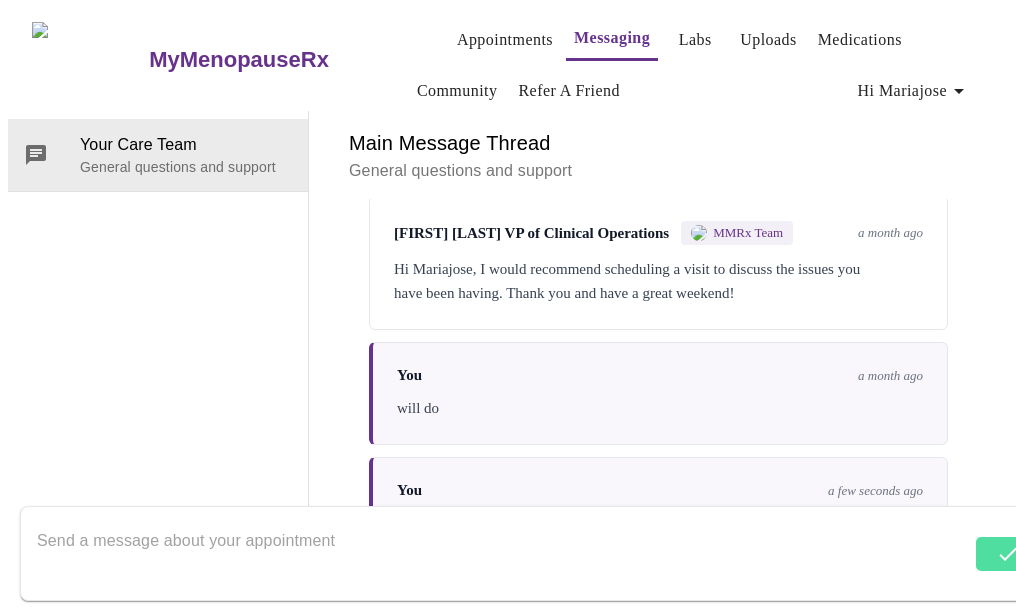 scroll, scrollTop: 49, scrollLeft: 0, axis: vertical 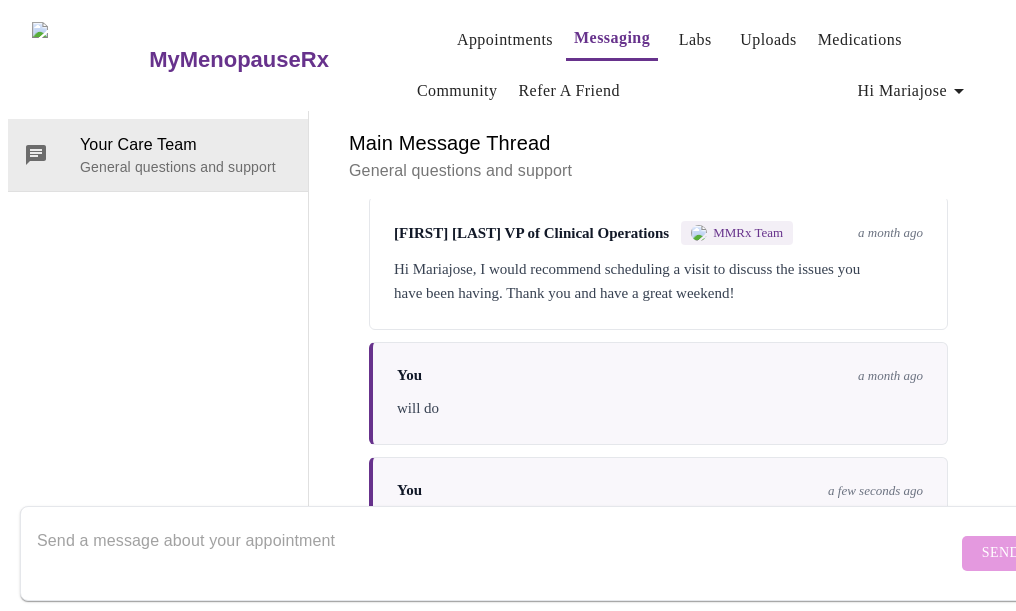 click on "MyMenopauseRx" at bounding box center (278, 60) 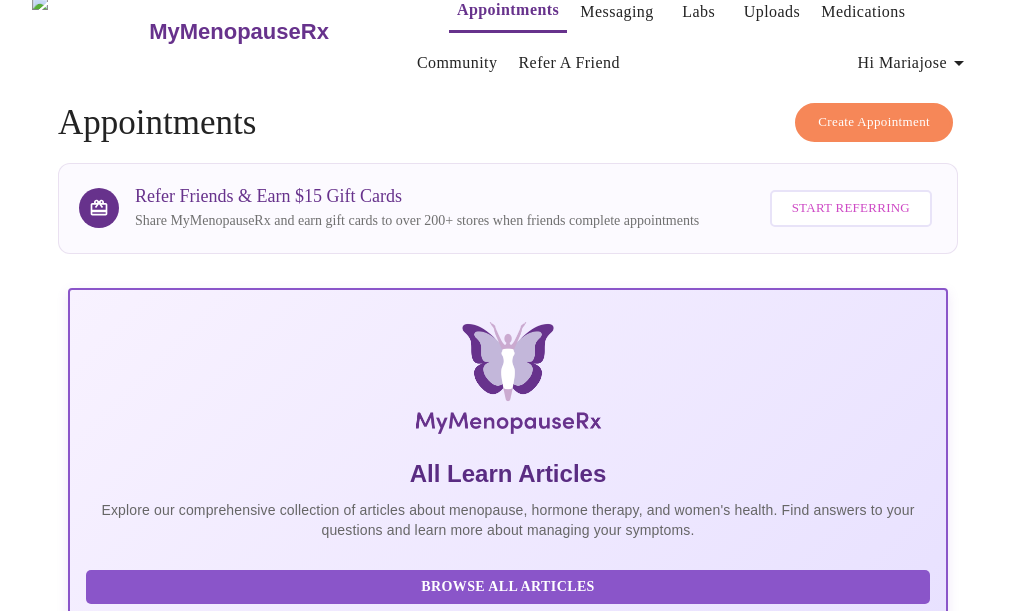 scroll, scrollTop: 60, scrollLeft: 0, axis: vertical 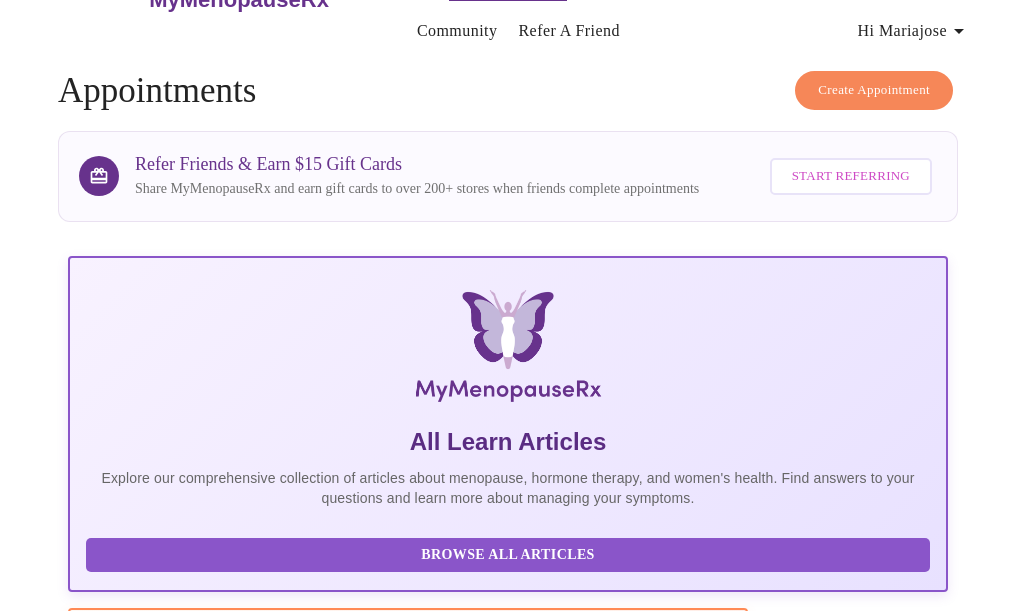 click on "Hi Mariajose" at bounding box center (914, 31) 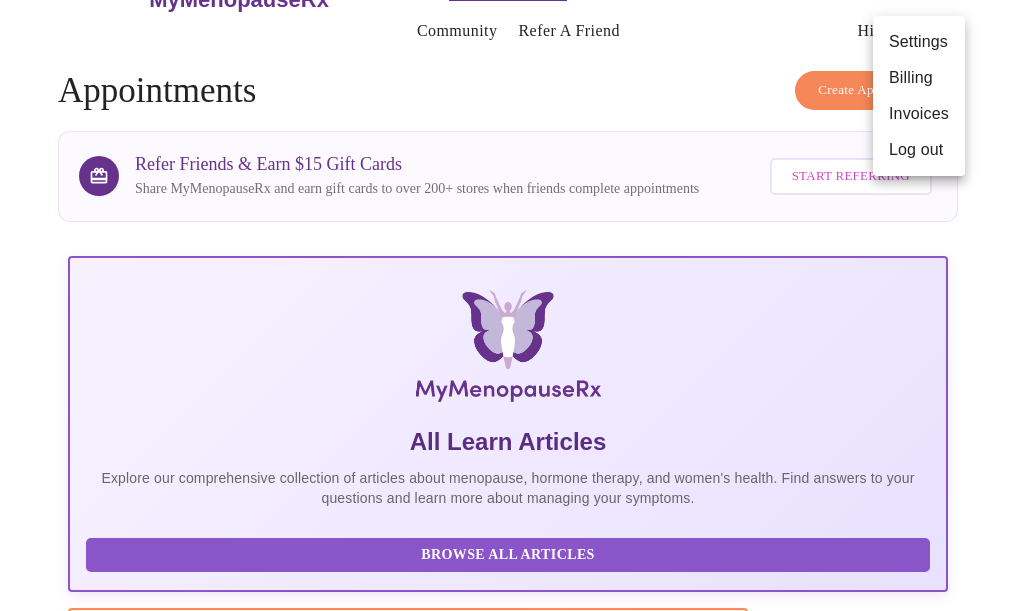 click at bounding box center [508, 305] 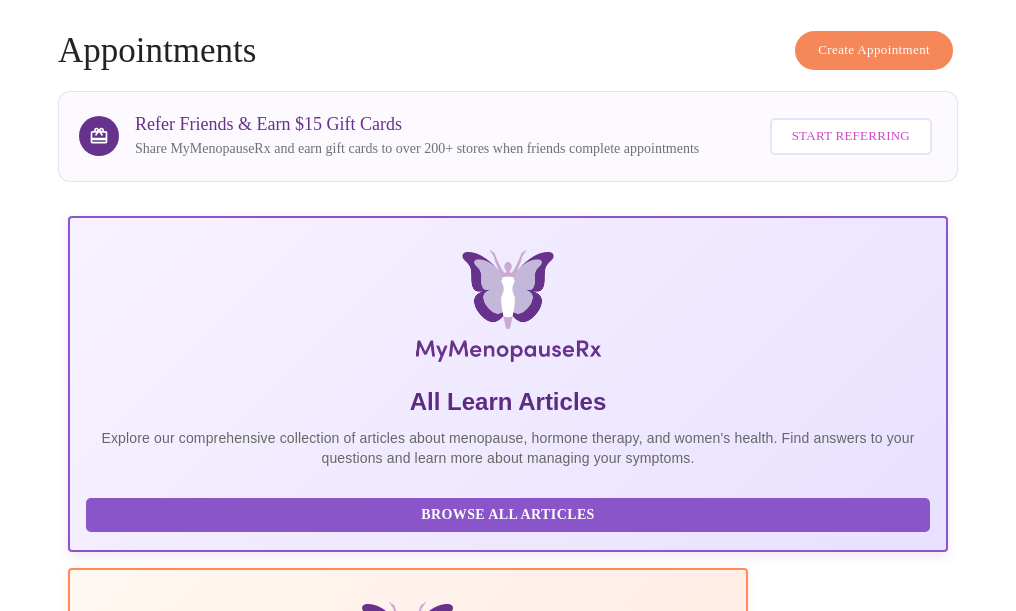 scroll, scrollTop: 742, scrollLeft: 0, axis: vertical 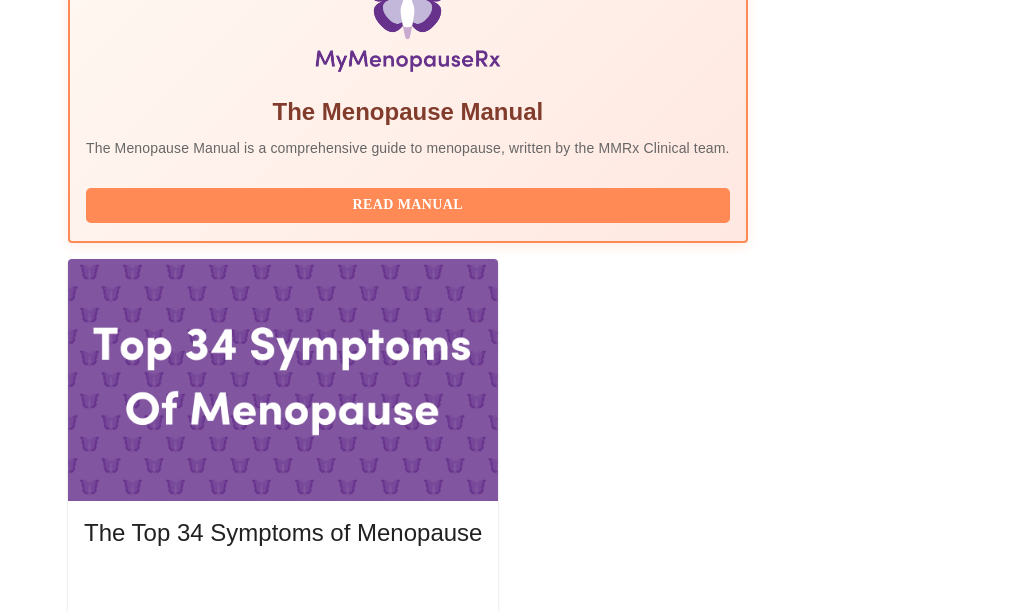 click at bounding box center [835, 2146] 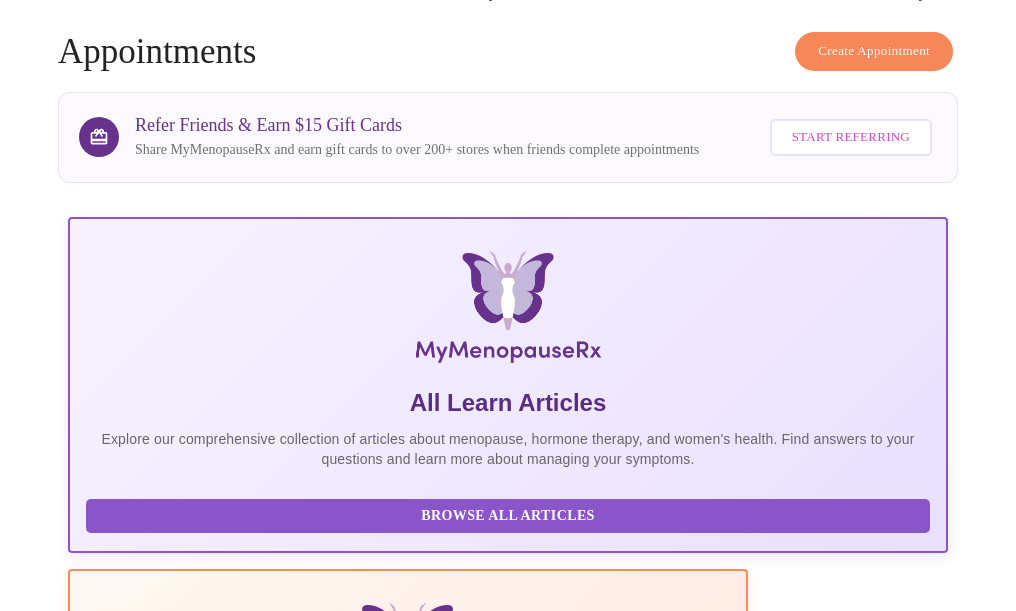 scroll, scrollTop: 0, scrollLeft: 0, axis: both 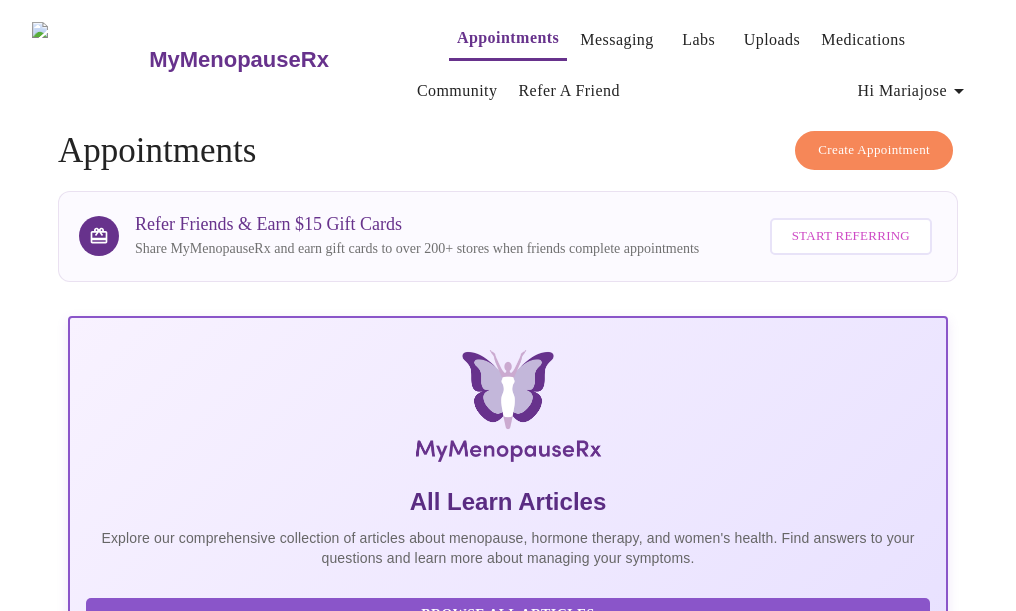 click on "Hi Mariajose" at bounding box center [914, 91] 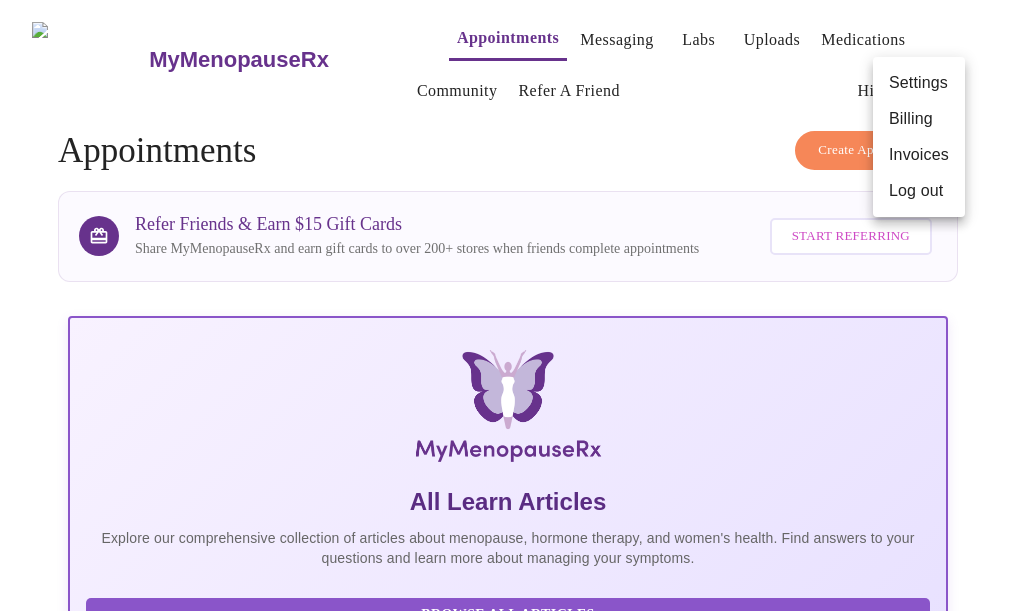 click at bounding box center [508, 305] 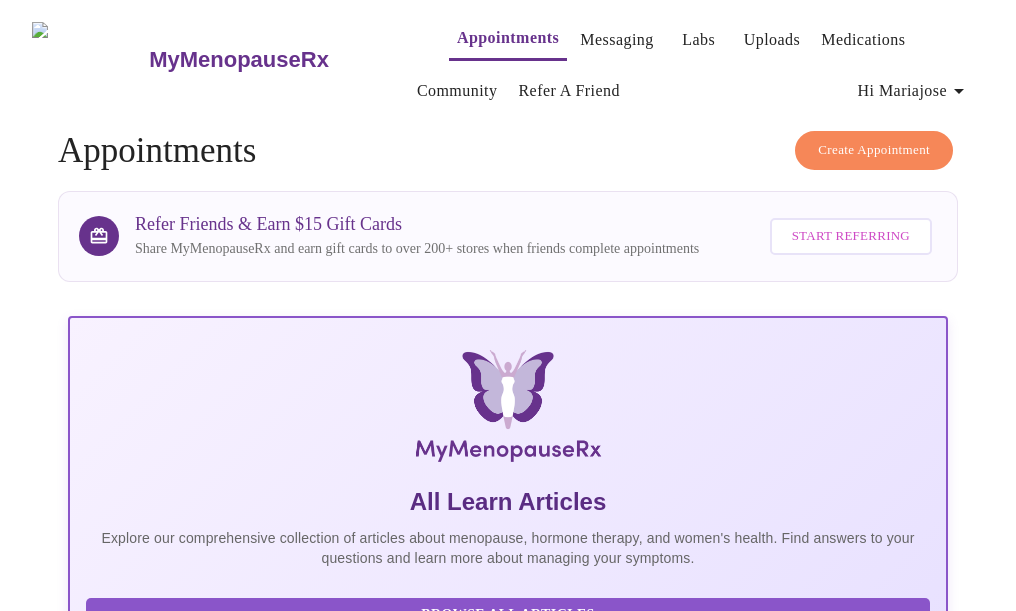click on "Create Appointment" at bounding box center (874, 150) 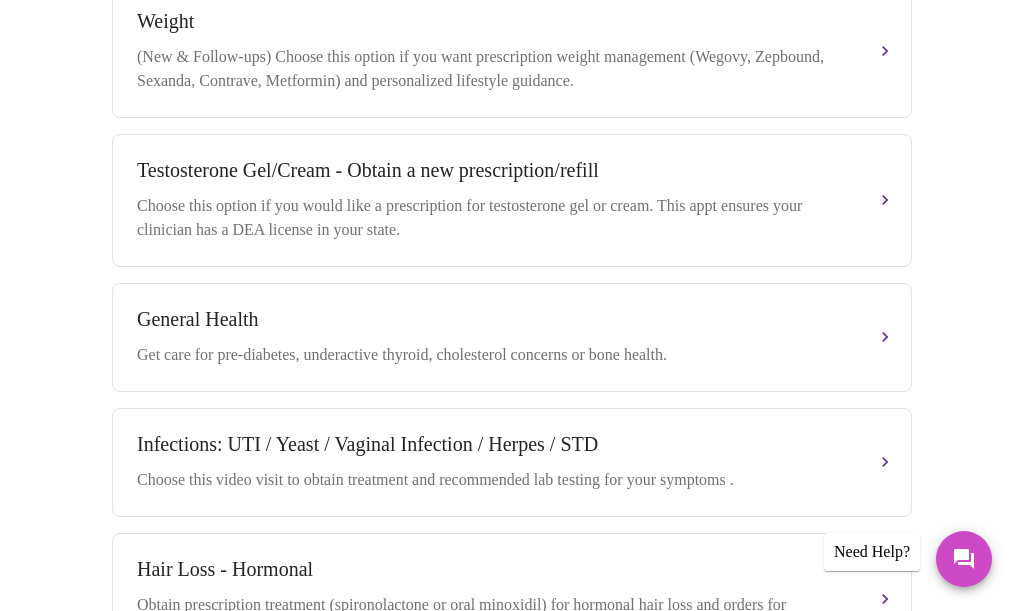 scroll, scrollTop: 817, scrollLeft: 0, axis: vertical 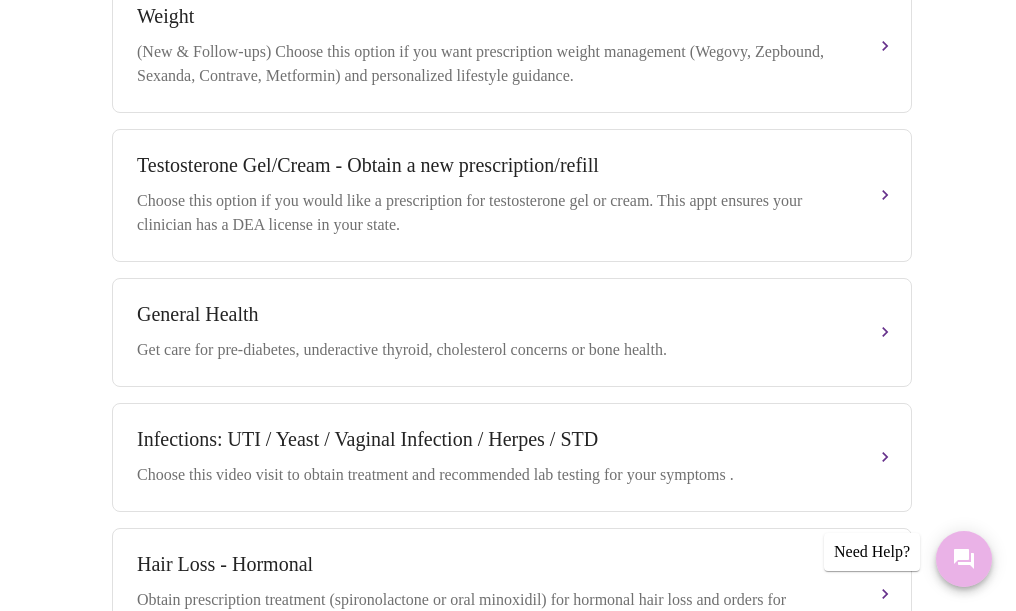 click 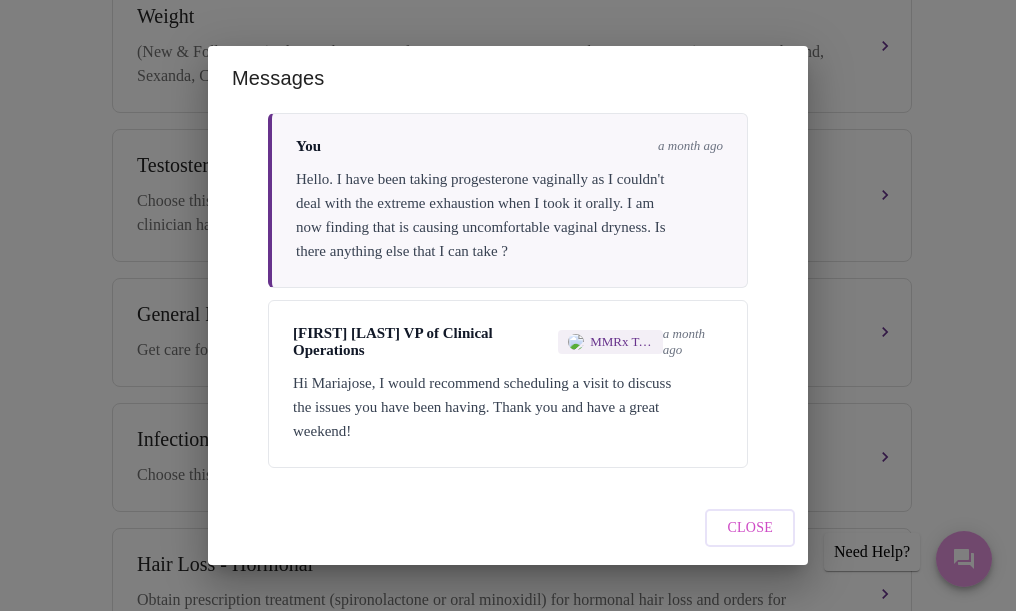 scroll, scrollTop: 3546, scrollLeft: 0, axis: vertical 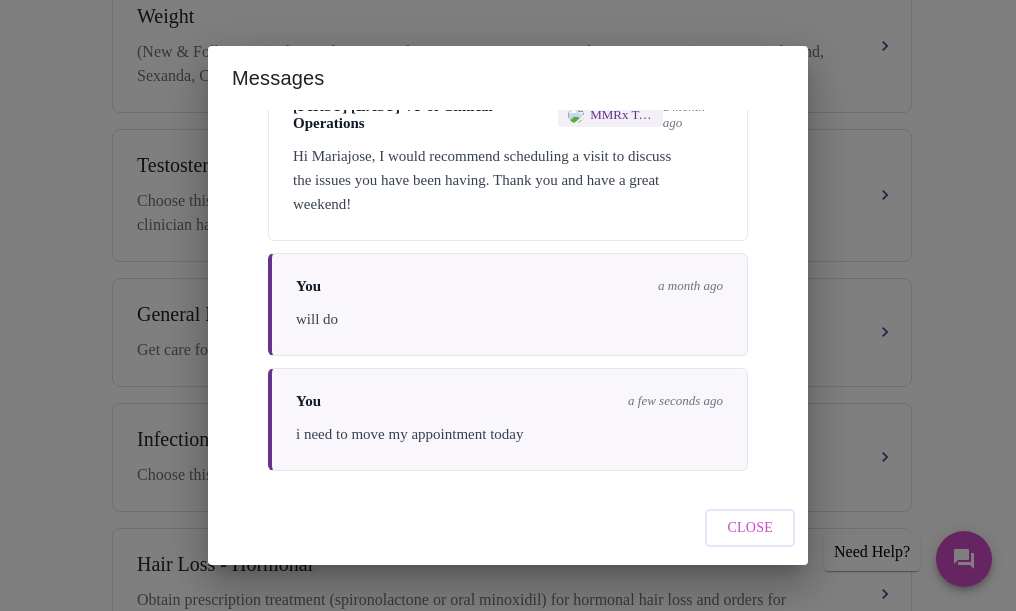 click on "Close" at bounding box center (750, 528) 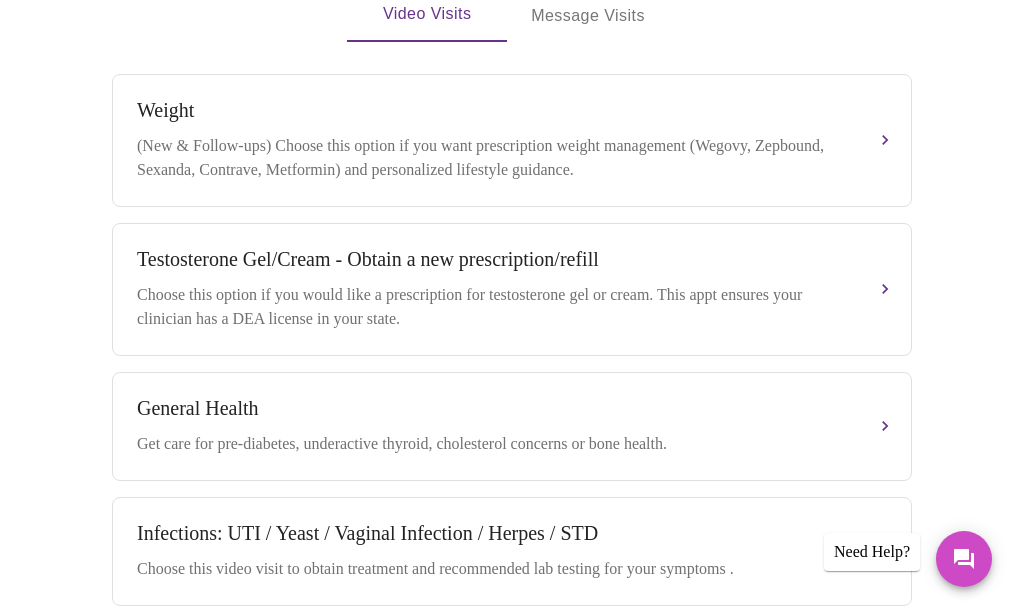 scroll, scrollTop: 475, scrollLeft: 0, axis: vertical 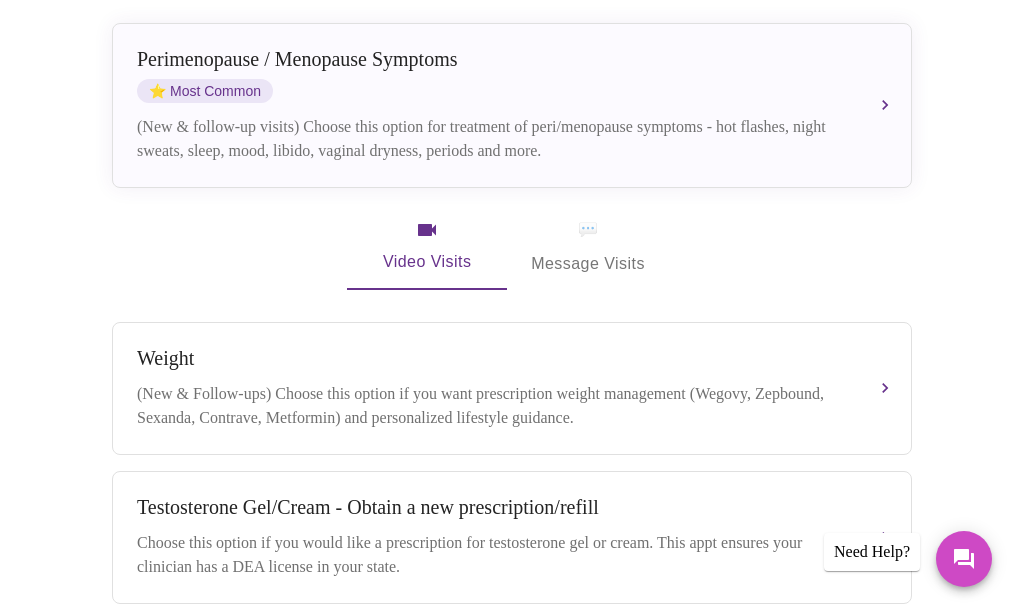 click on "💬 Message Visits" at bounding box center [588, 247] 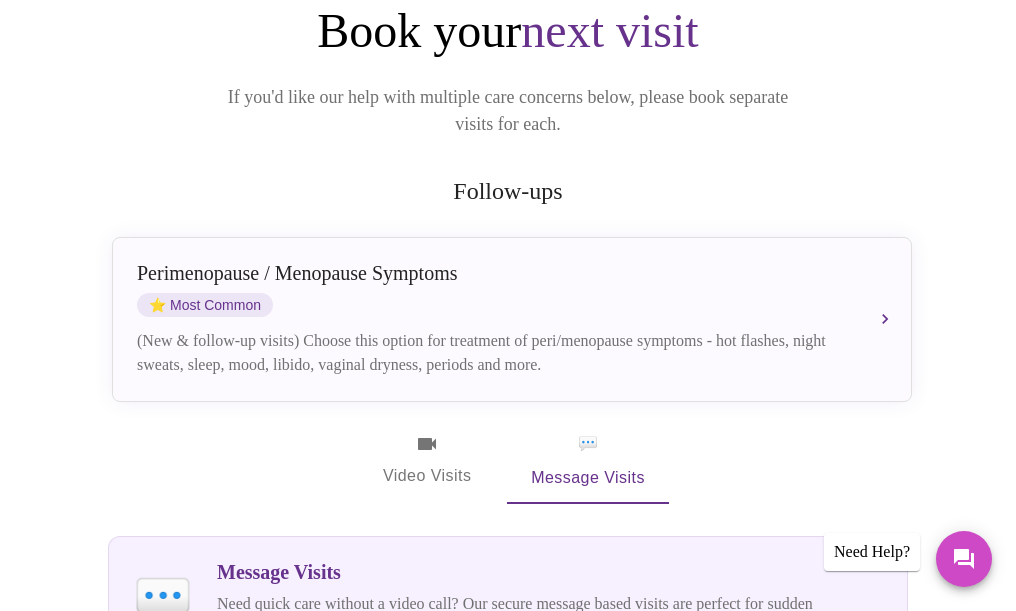 scroll, scrollTop: 0, scrollLeft: 0, axis: both 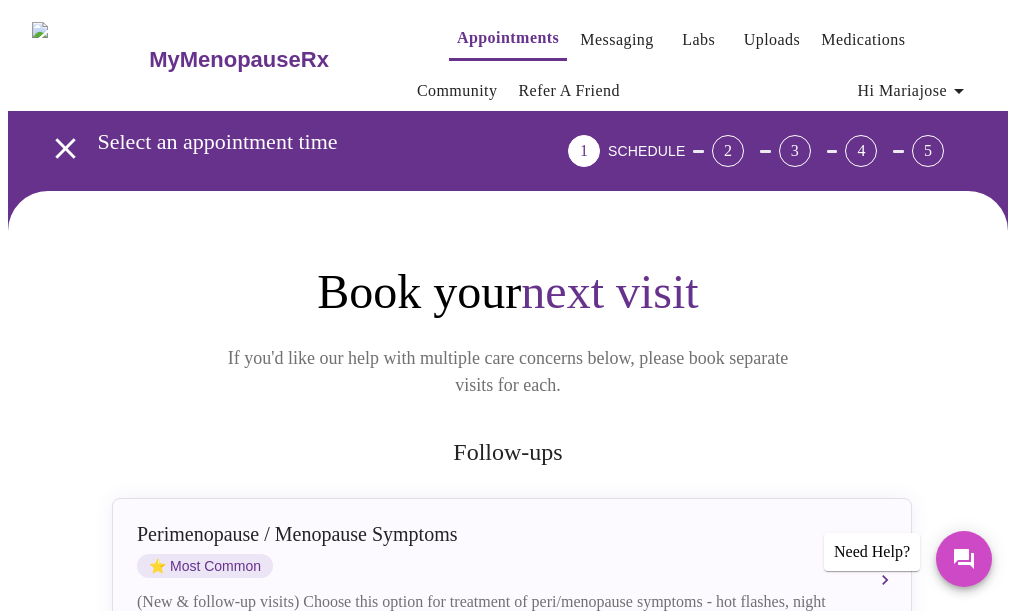 click 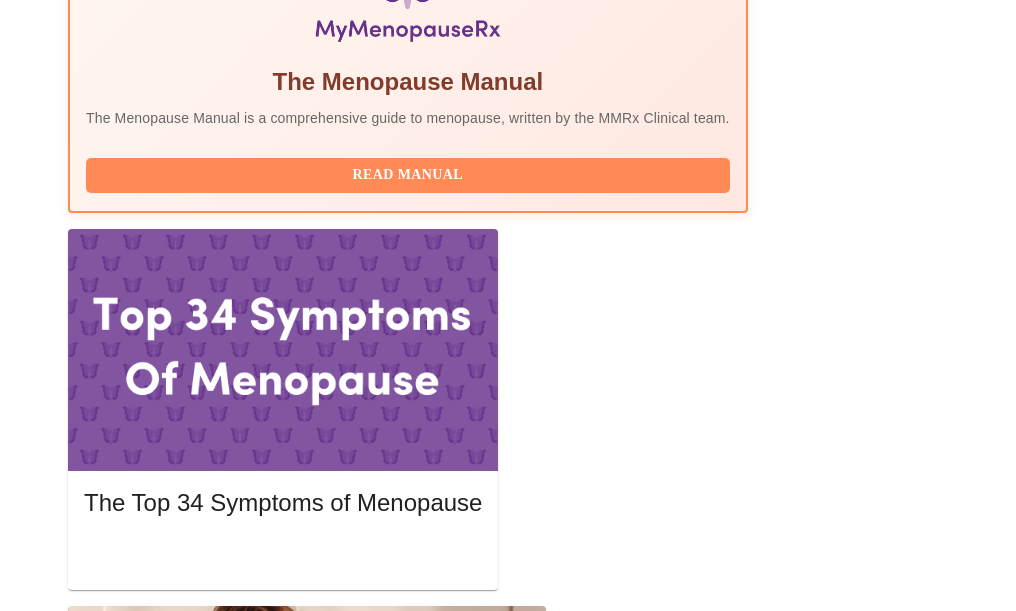scroll, scrollTop: 805, scrollLeft: 0, axis: vertical 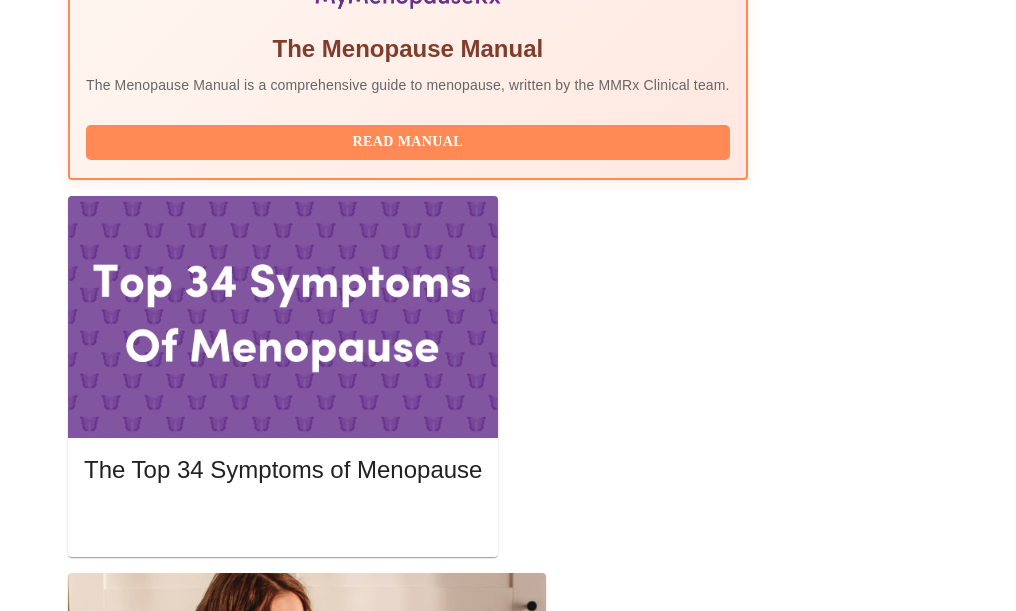 click on "Complete Pre-Assessment" at bounding box center [812, 2183] 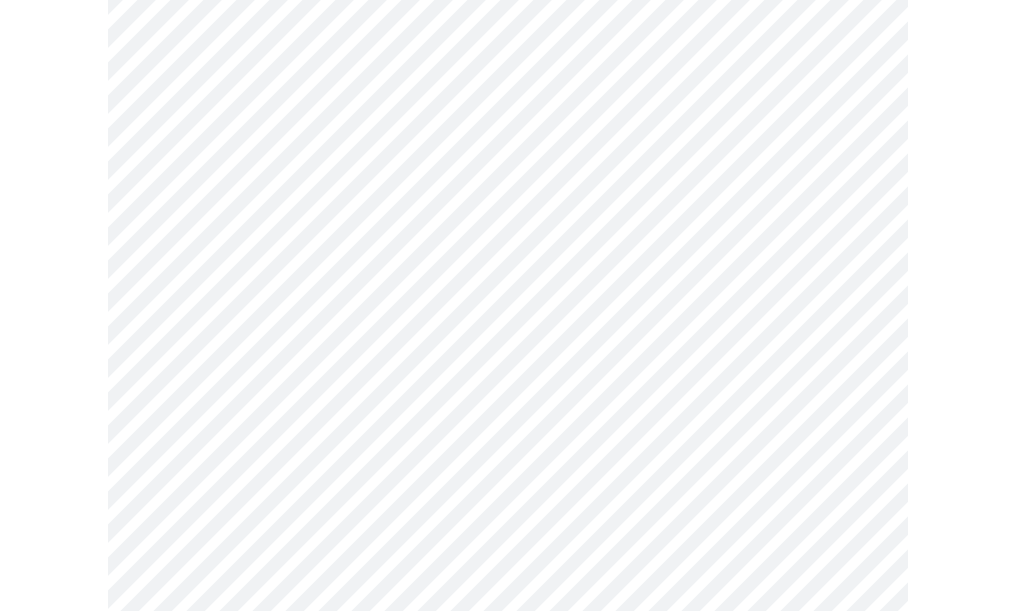 scroll, scrollTop: 0, scrollLeft: 0, axis: both 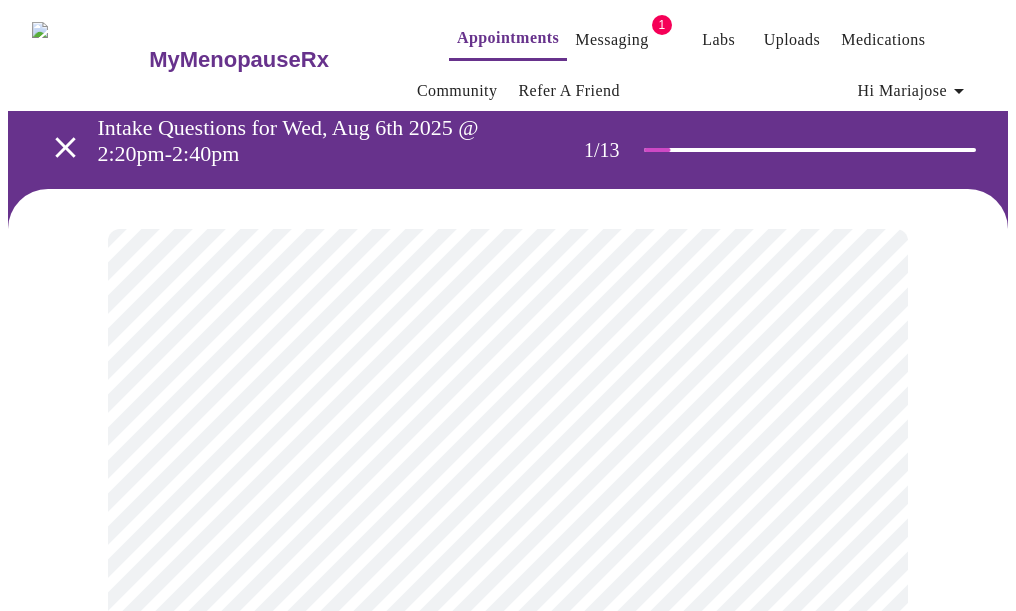 click on "Messaging" at bounding box center (611, 40) 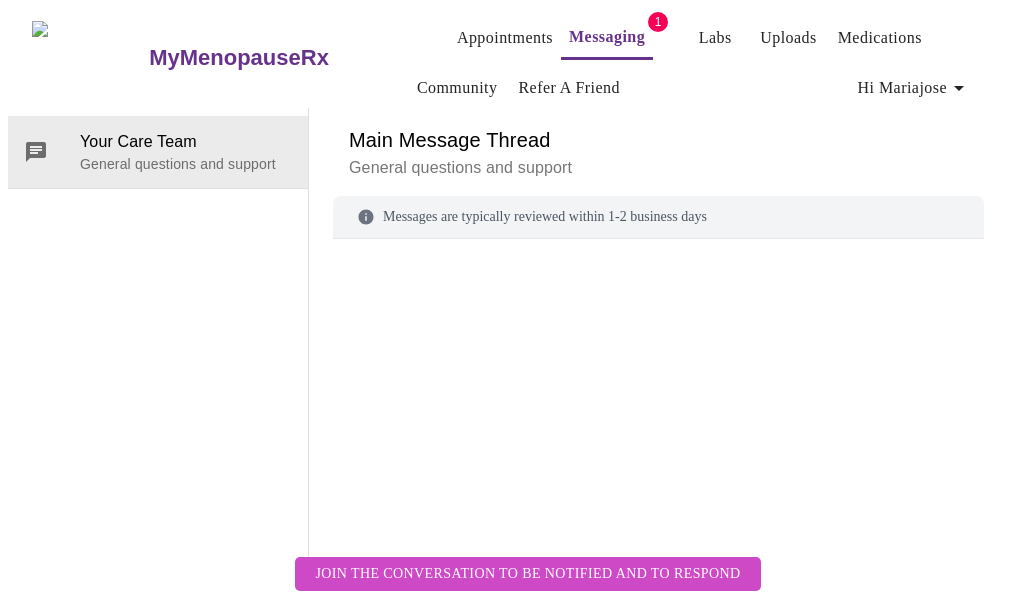 scroll, scrollTop: 100, scrollLeft: 0, axis: vertical 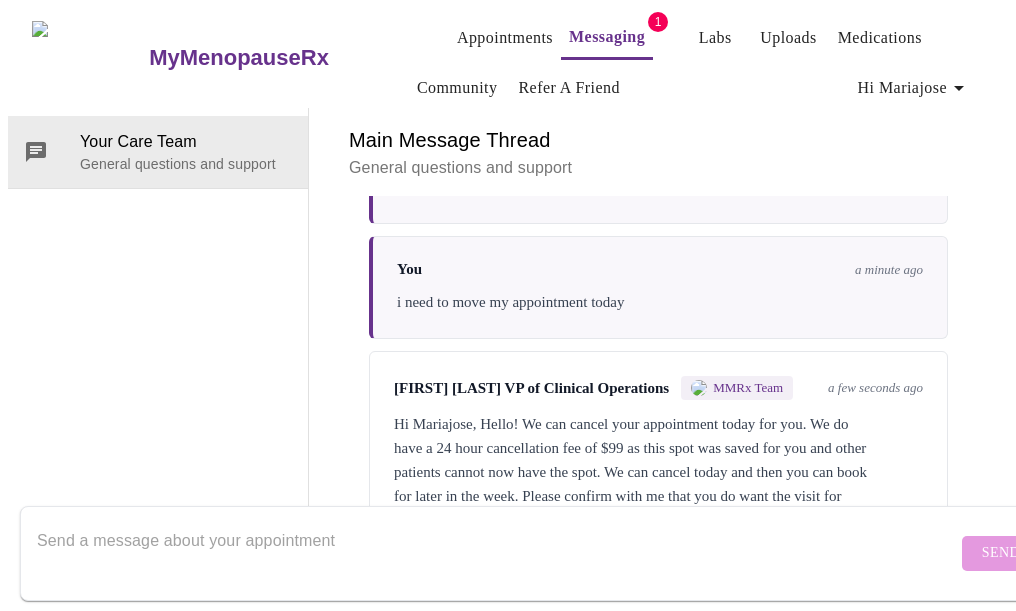 click at bounding box center (497, 553) 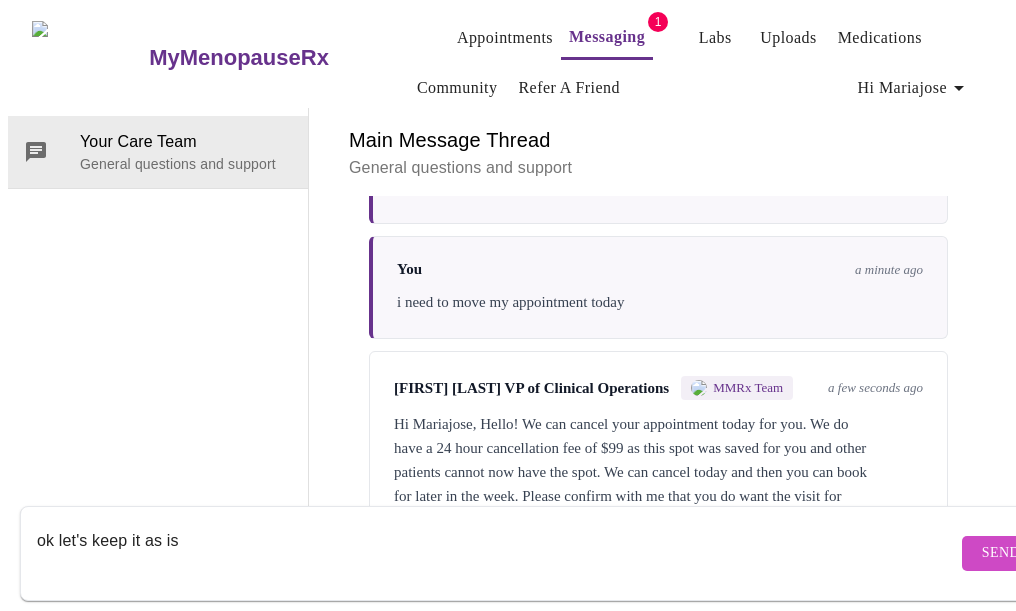 type on "ok let's keep it as is" 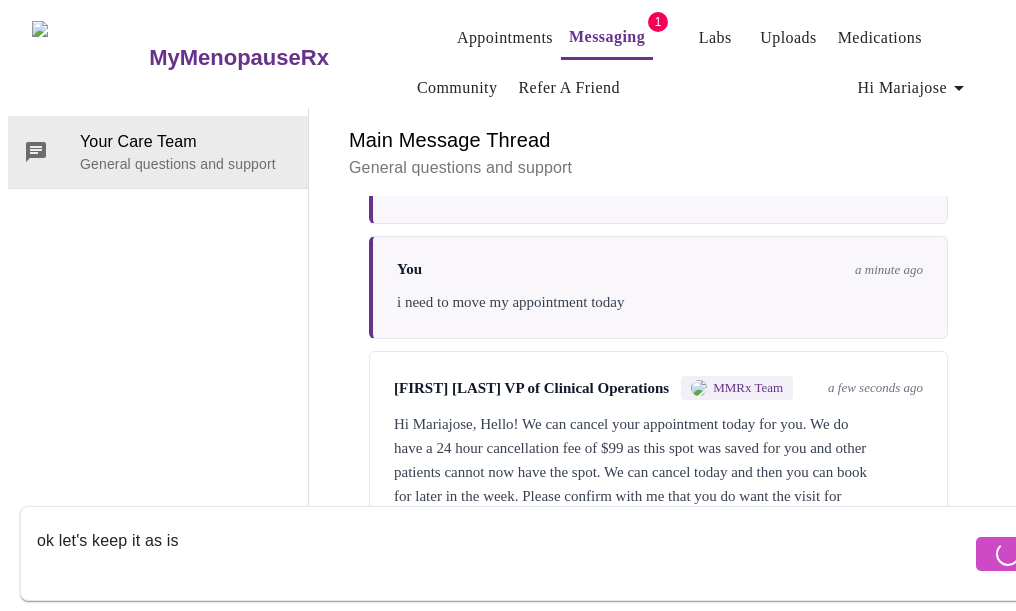 type 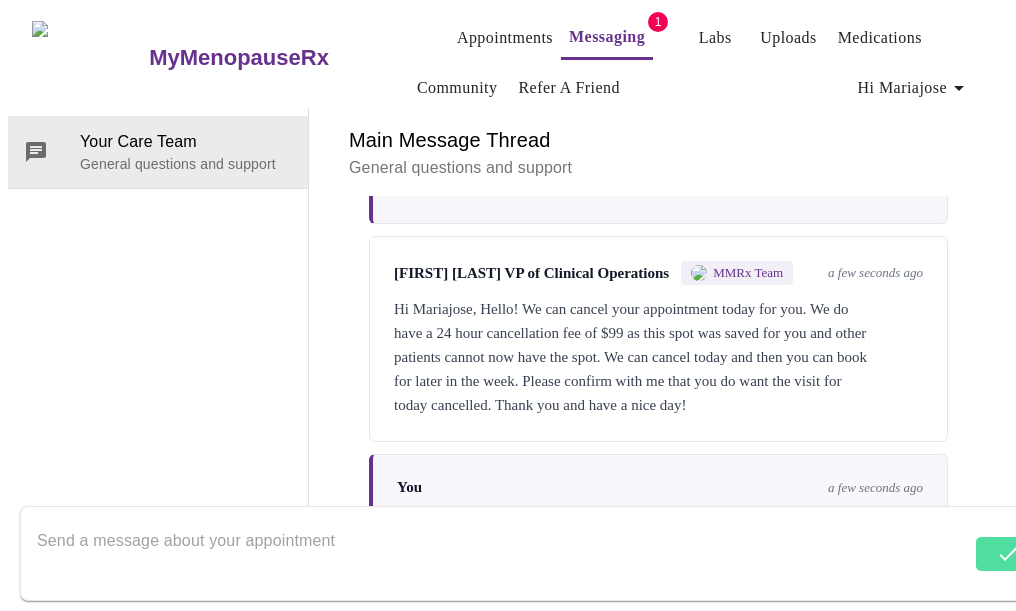 scroll, scrollTop: 3510, scrollLeft: 0, axis: vertical 